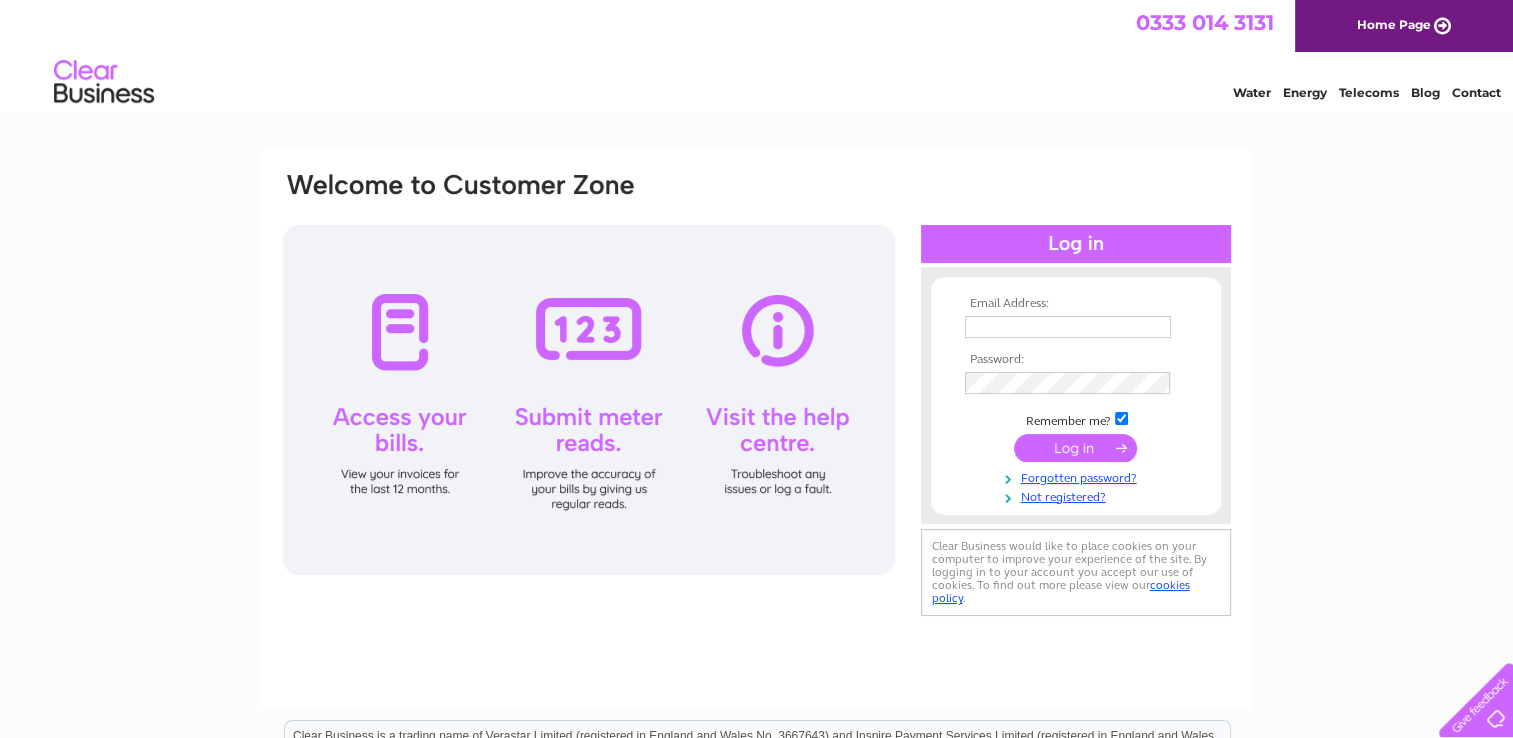 scroll, scrollTop: 0, scrollLeft: 0, axis: both 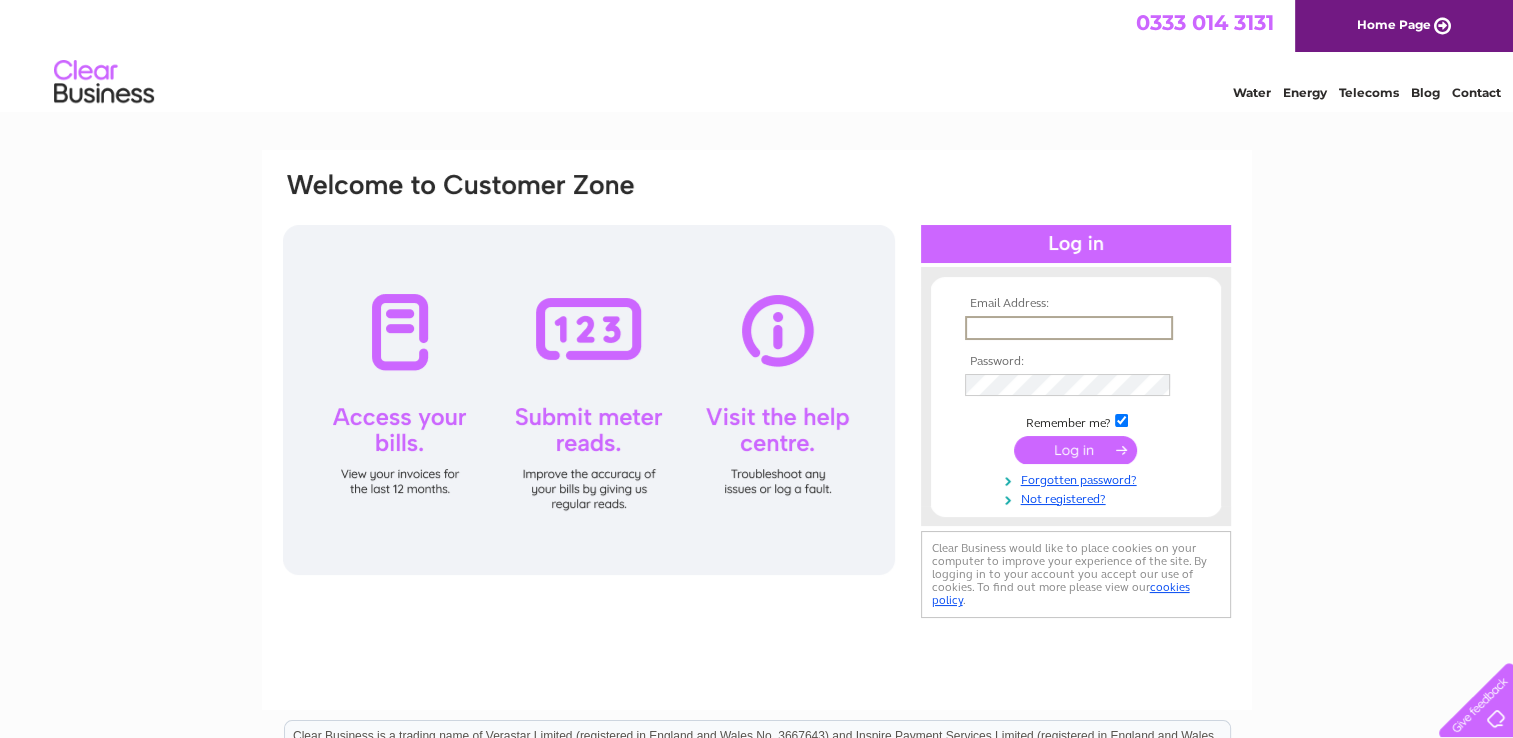 click at bounding box center (1069, 328) 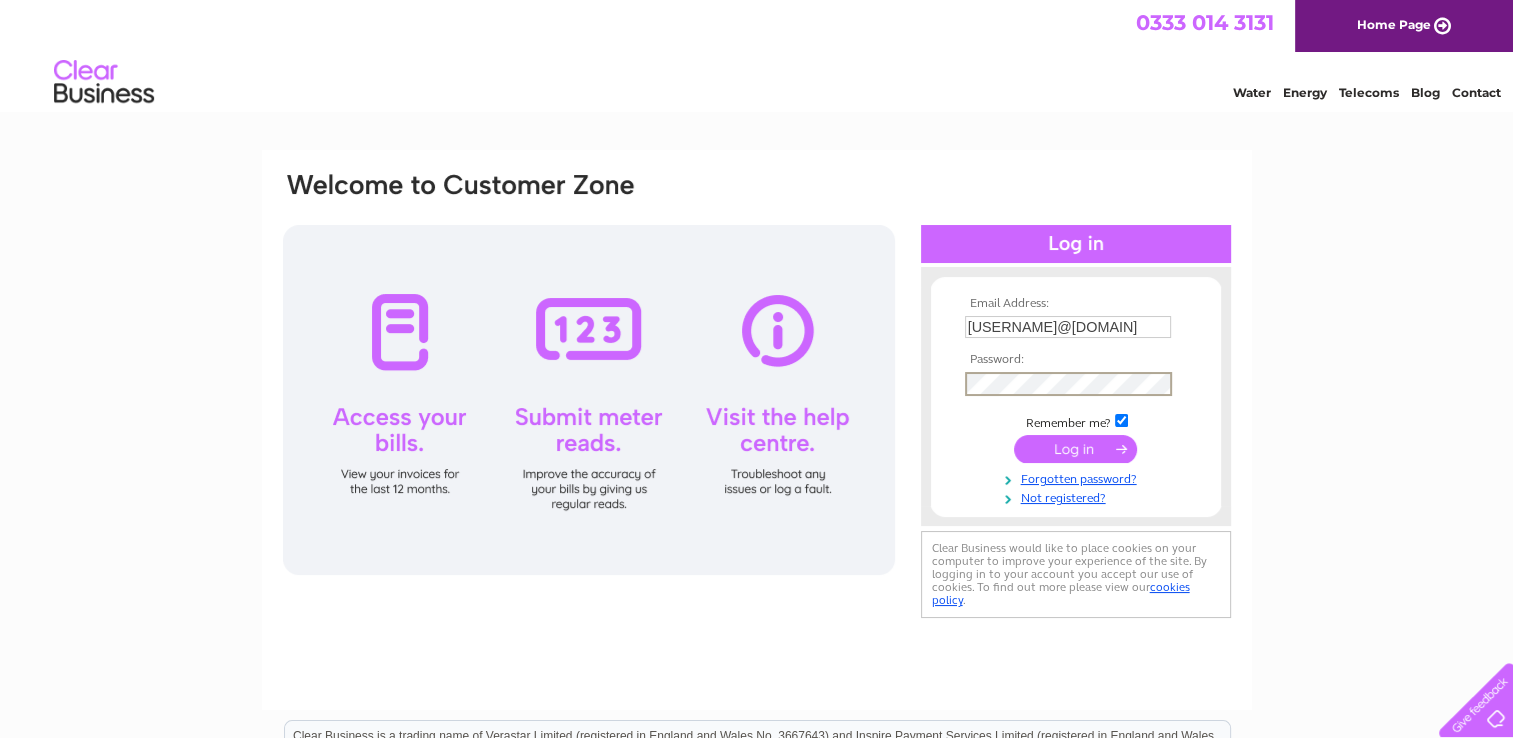 click at bounding box center [1075, 449] 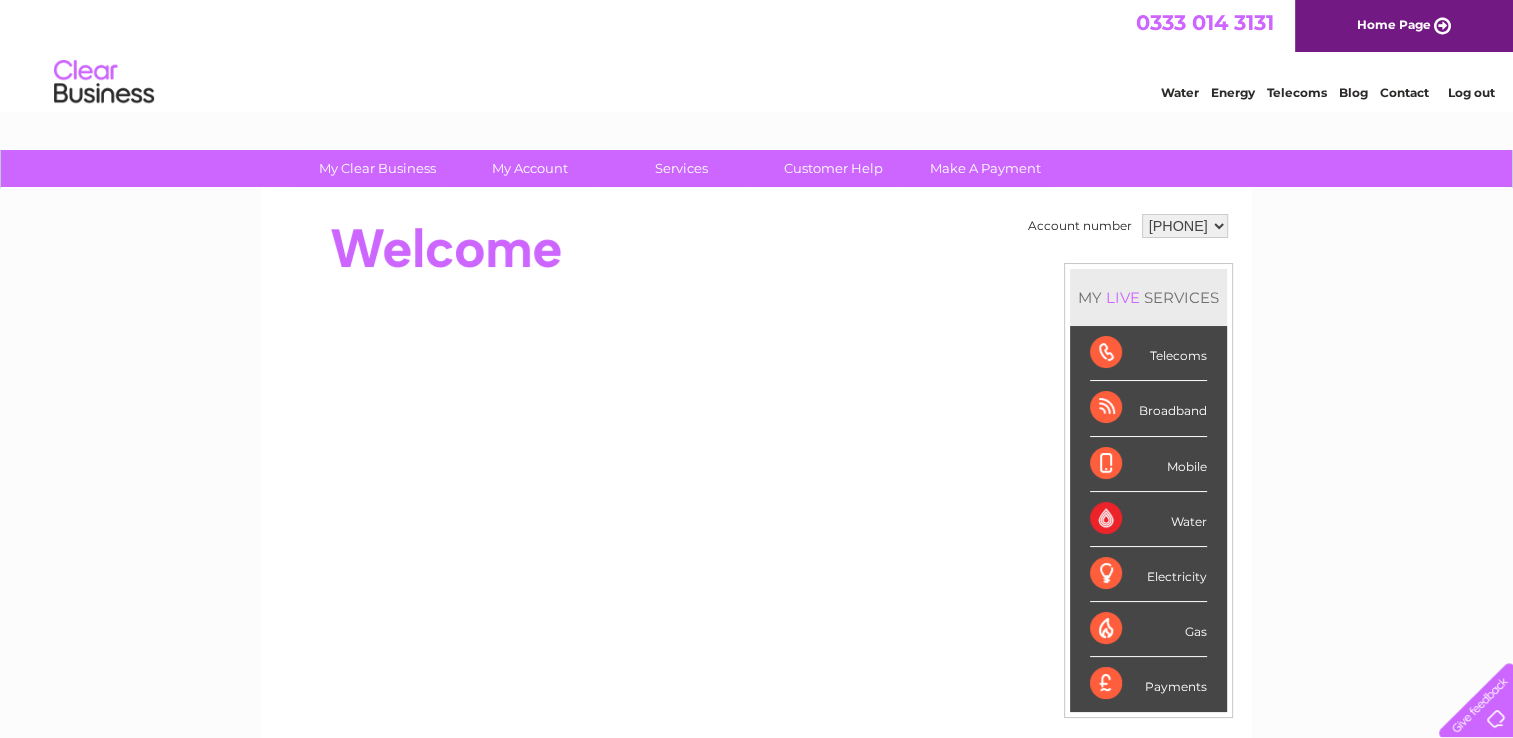 scroll, scrollTop: 0, scrollLeft: 0, axis: both 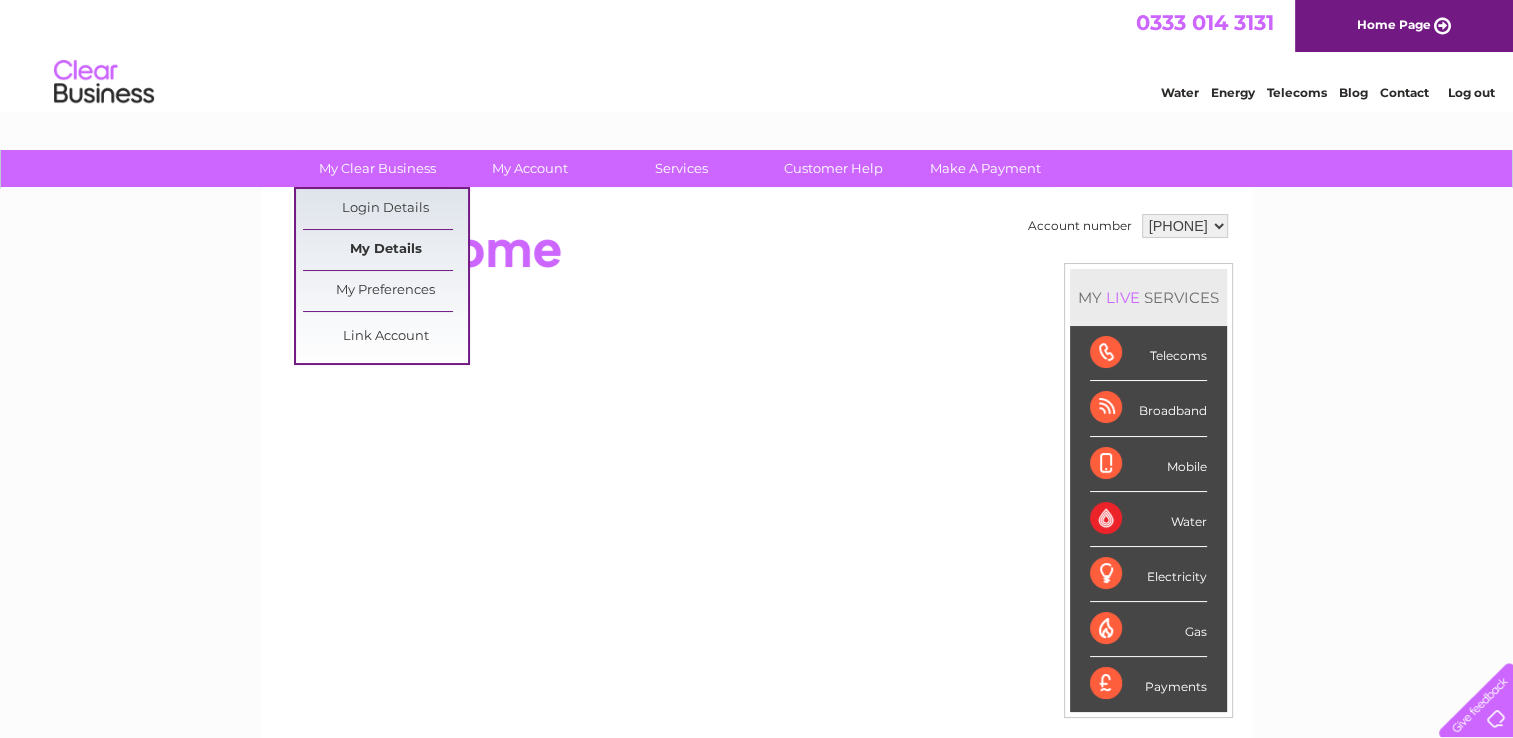 click on "My Details" at bounding box center (385, 250) 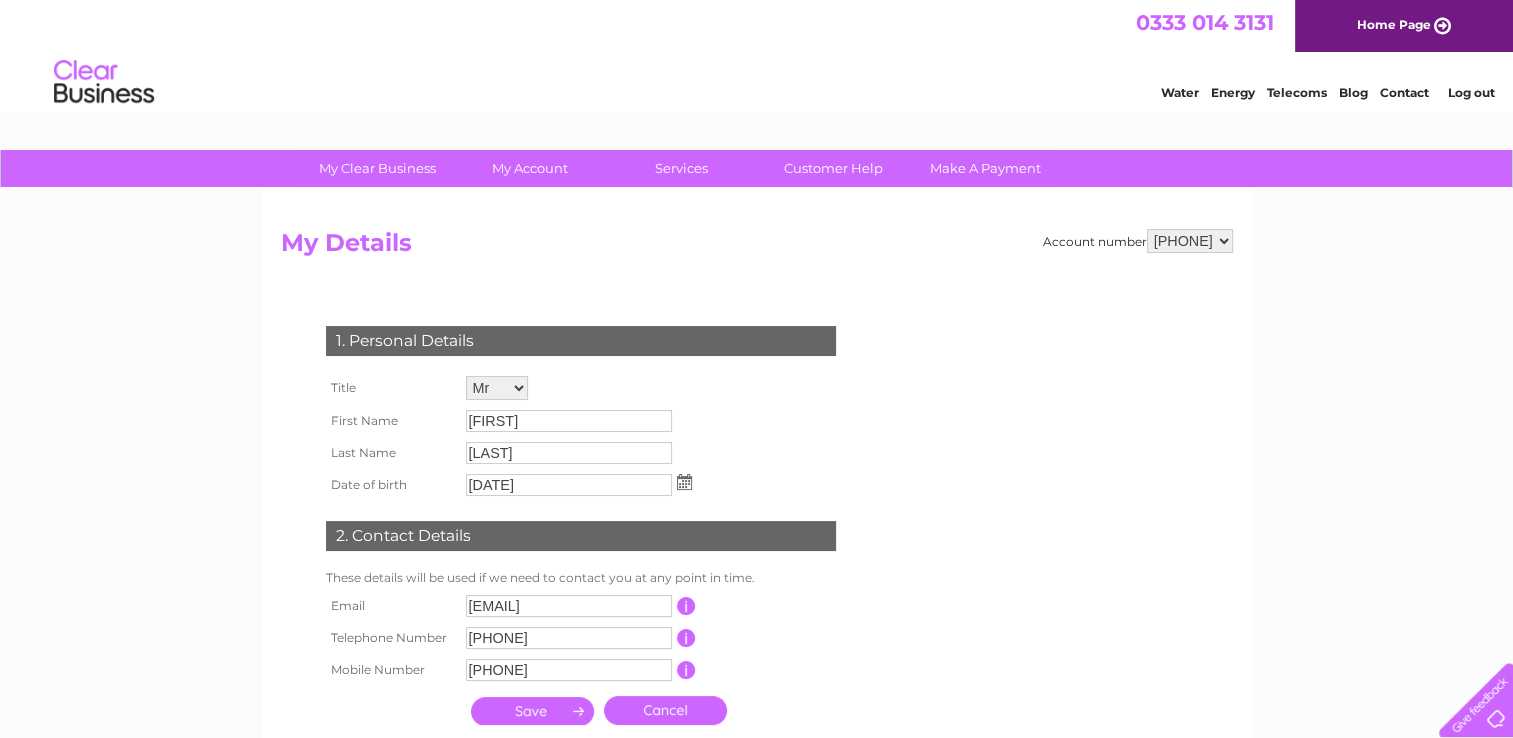 scroll, scrollTop: 0, scrollLeft: 0, axis: both 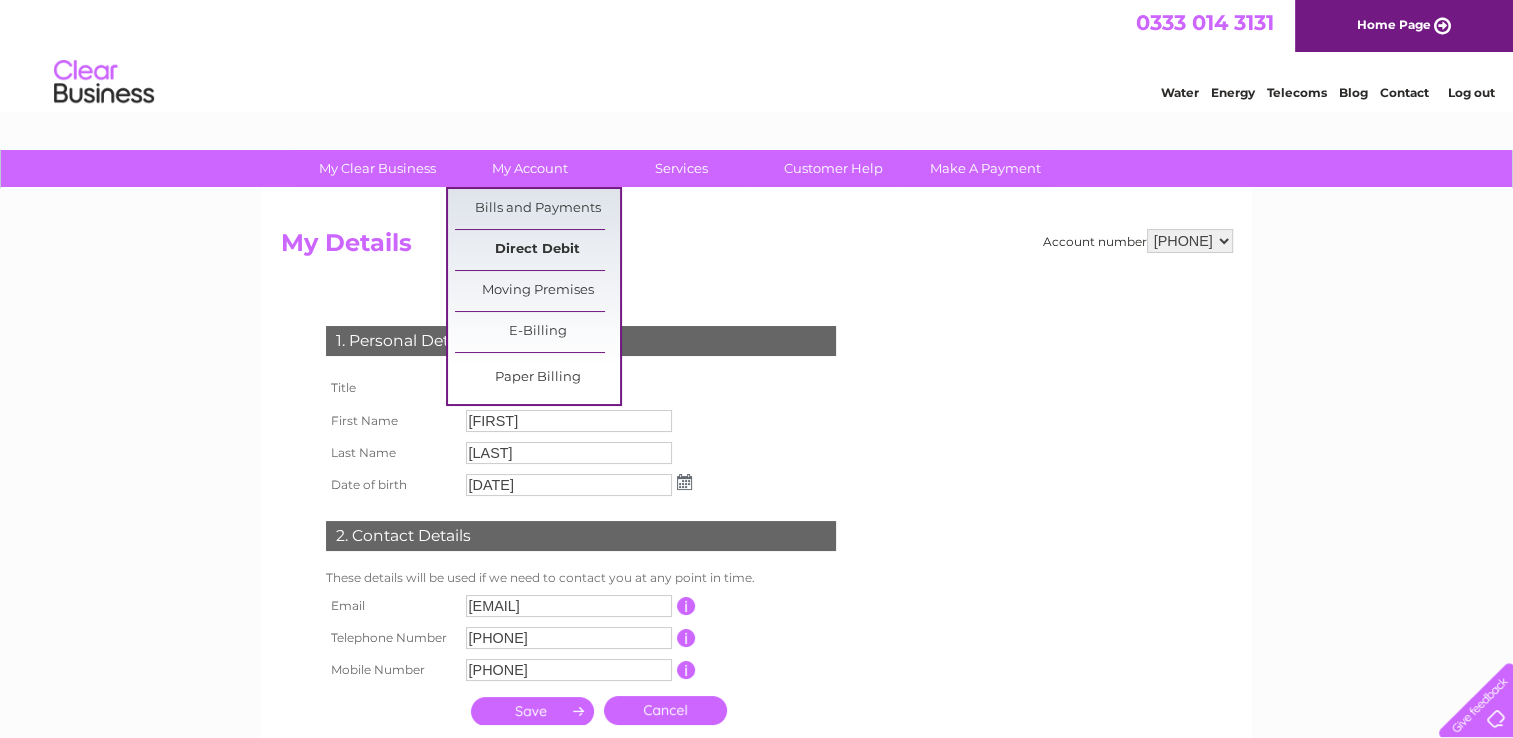click on "Direct Debit" at bounding box center [537, 250] 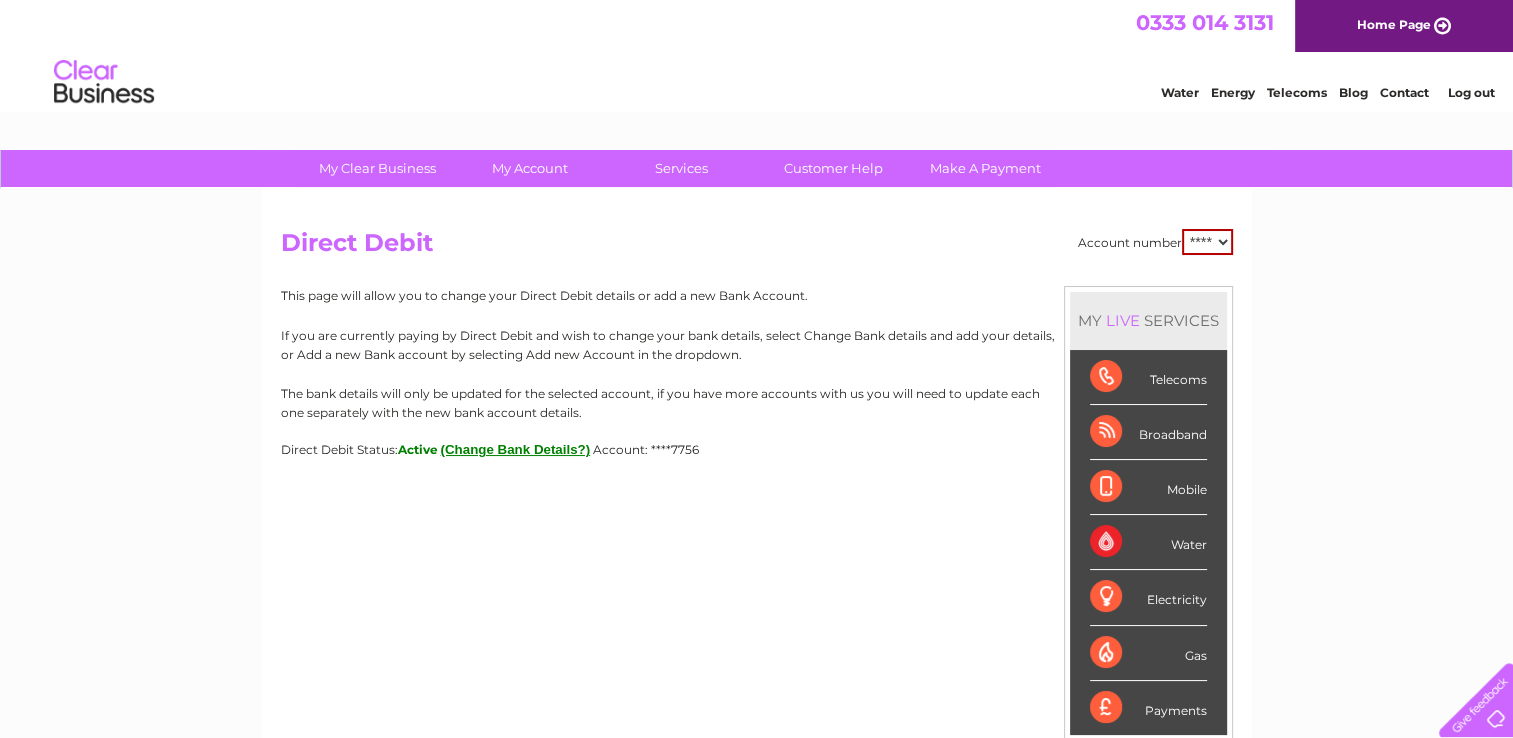 scroll, scrollTop: 0, scrollLeft: 0, axis: both 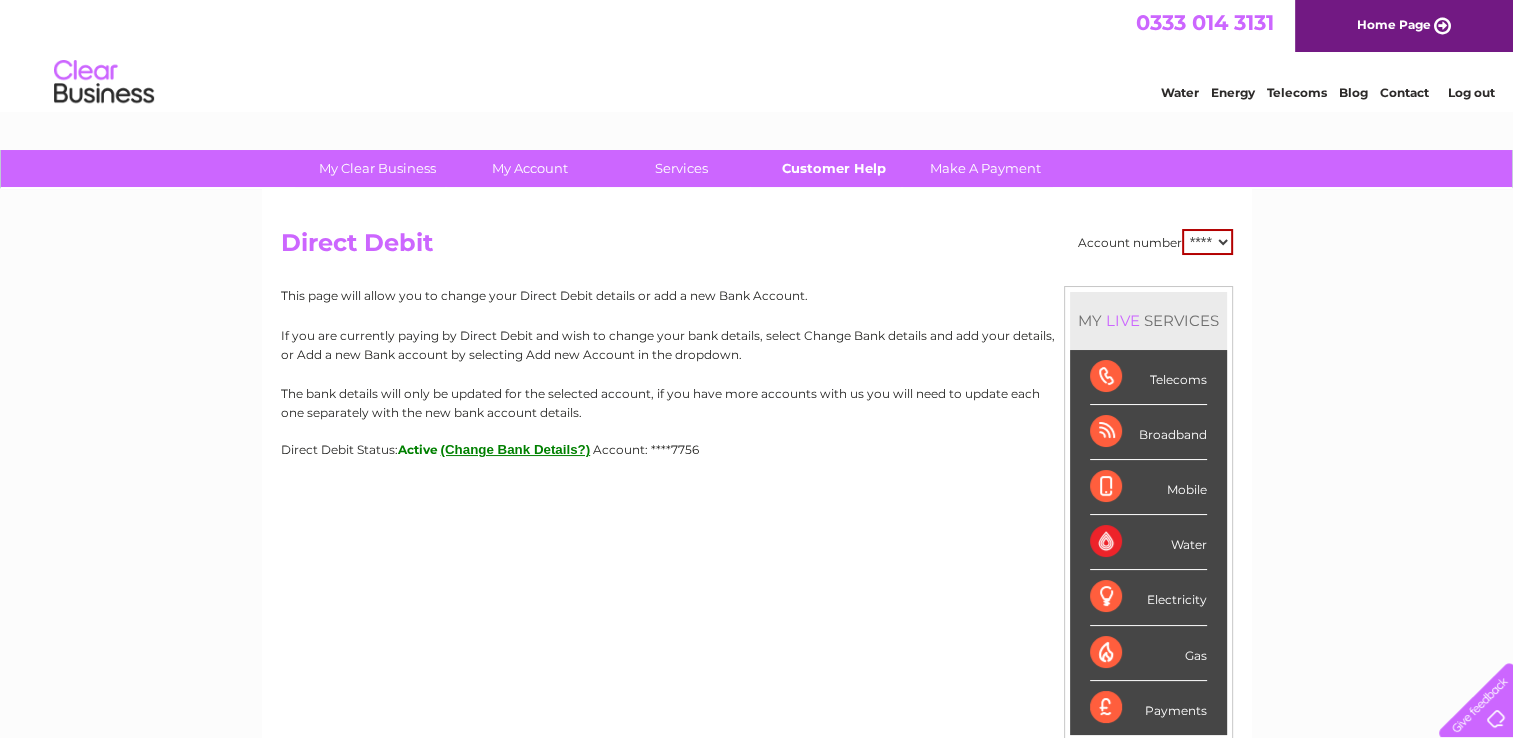 click on "Customer Help" at bounding box center (833, 168) 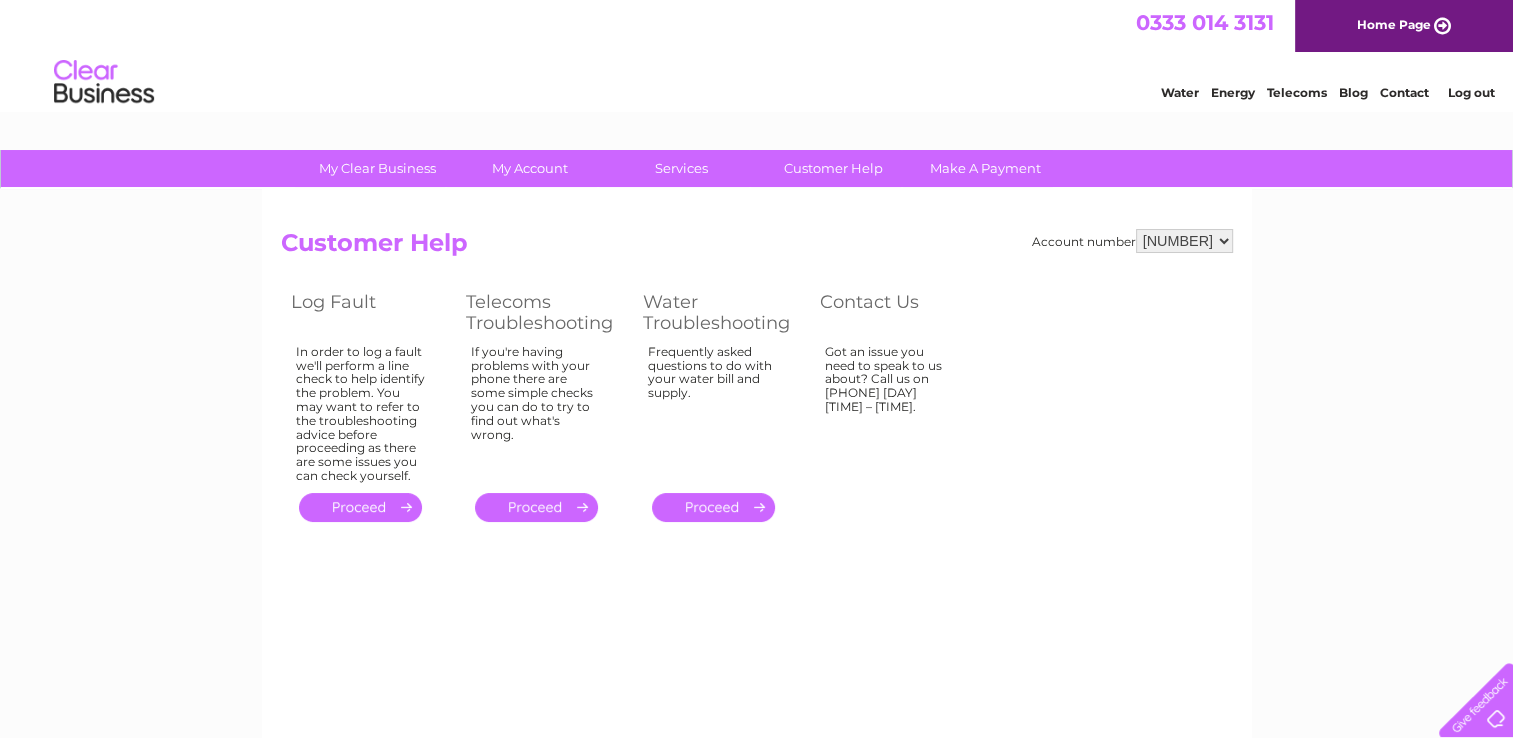 scroll, scrollTop: 0, scrollLeft: 0, axis: both 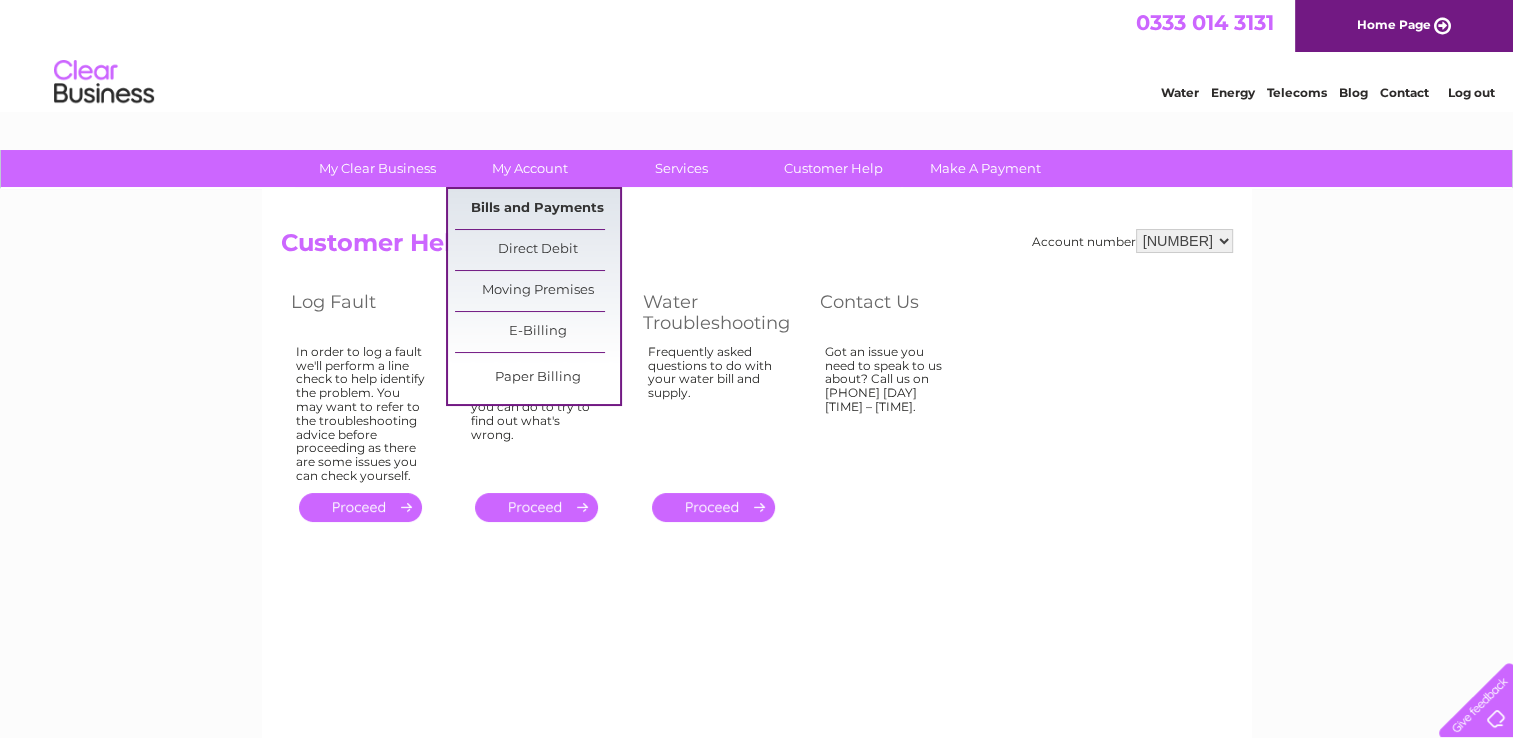 click on "Bills and Payments" at bounding box center (537, 209) 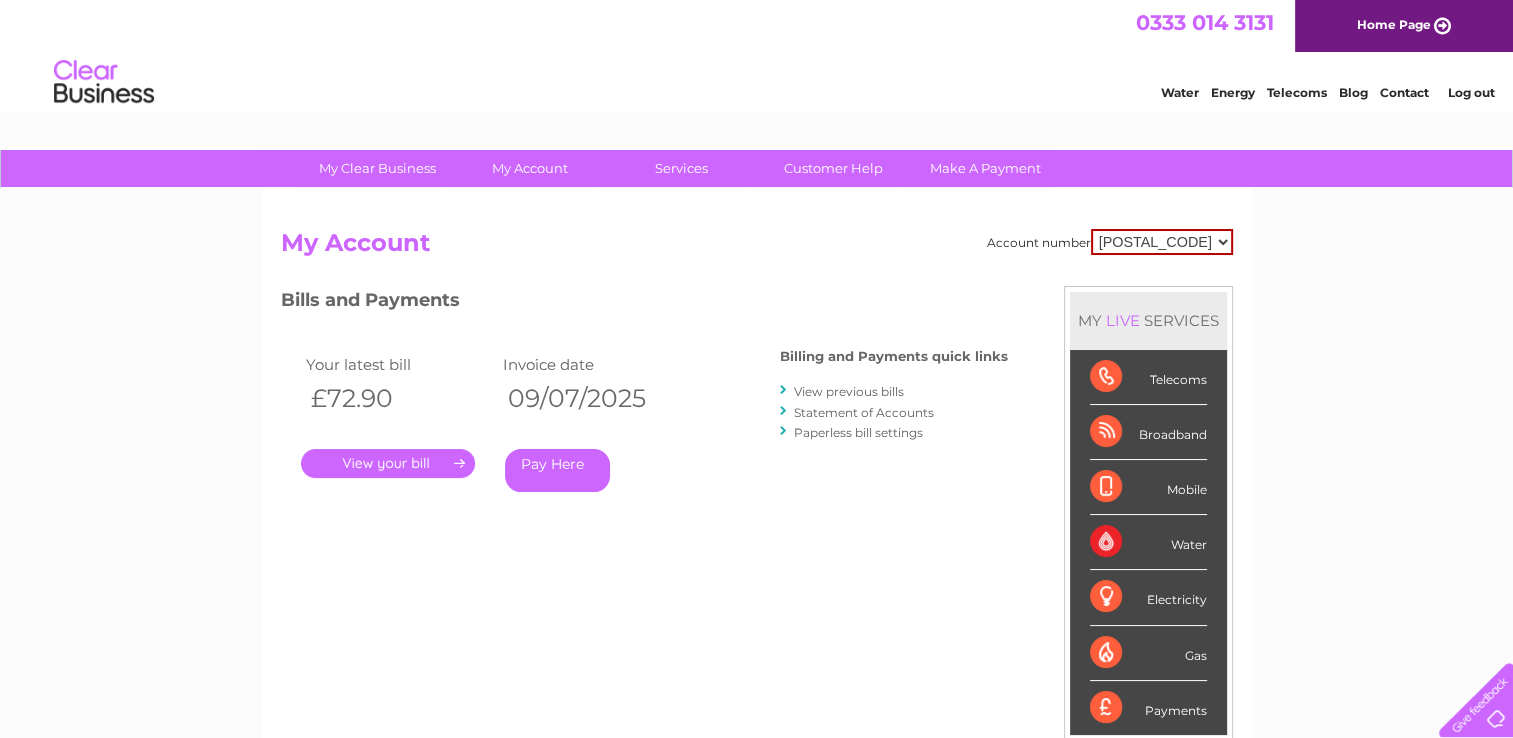 scroll, scrollTop: 0, scrollLeft: 0, axis: both 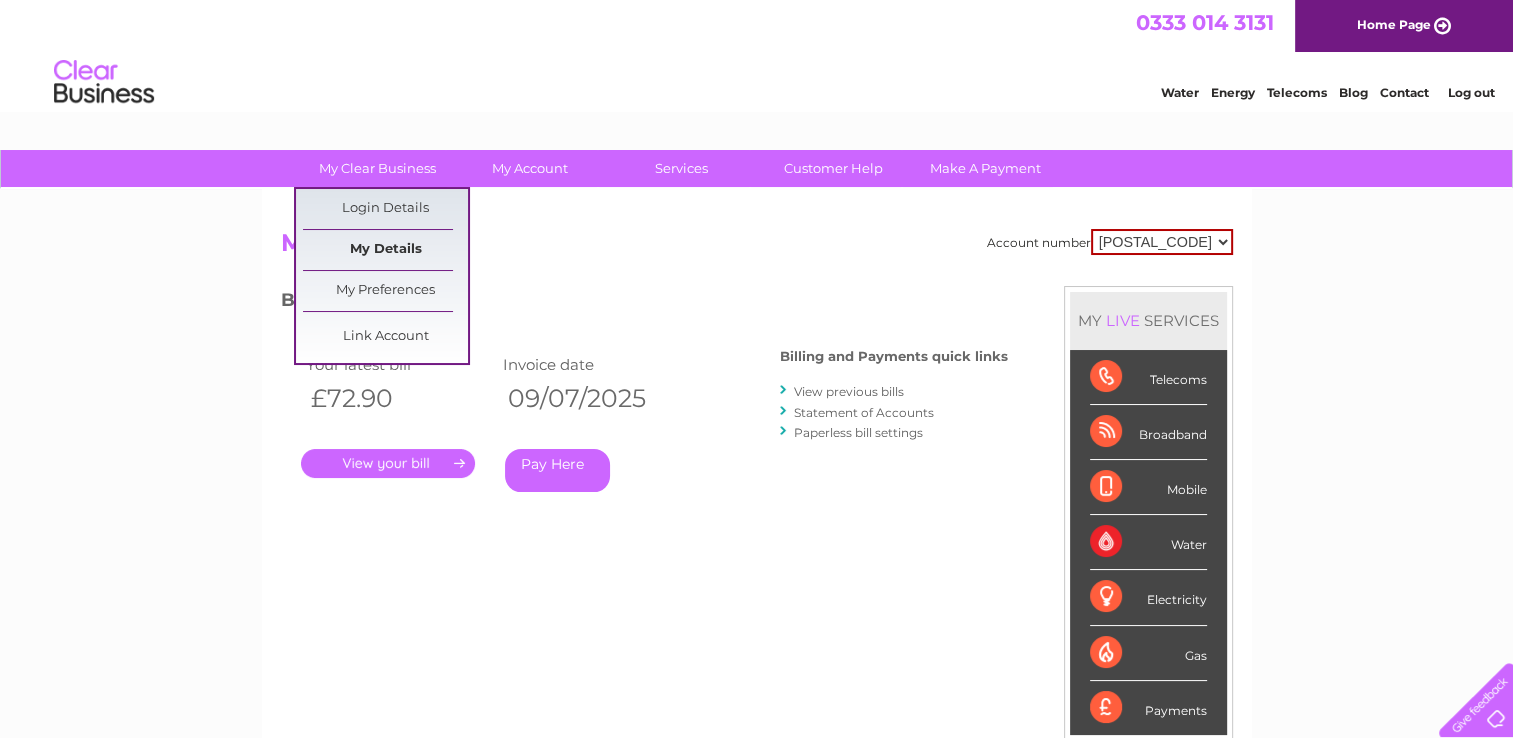 click on "My Details" at bounding box center (385, 250) 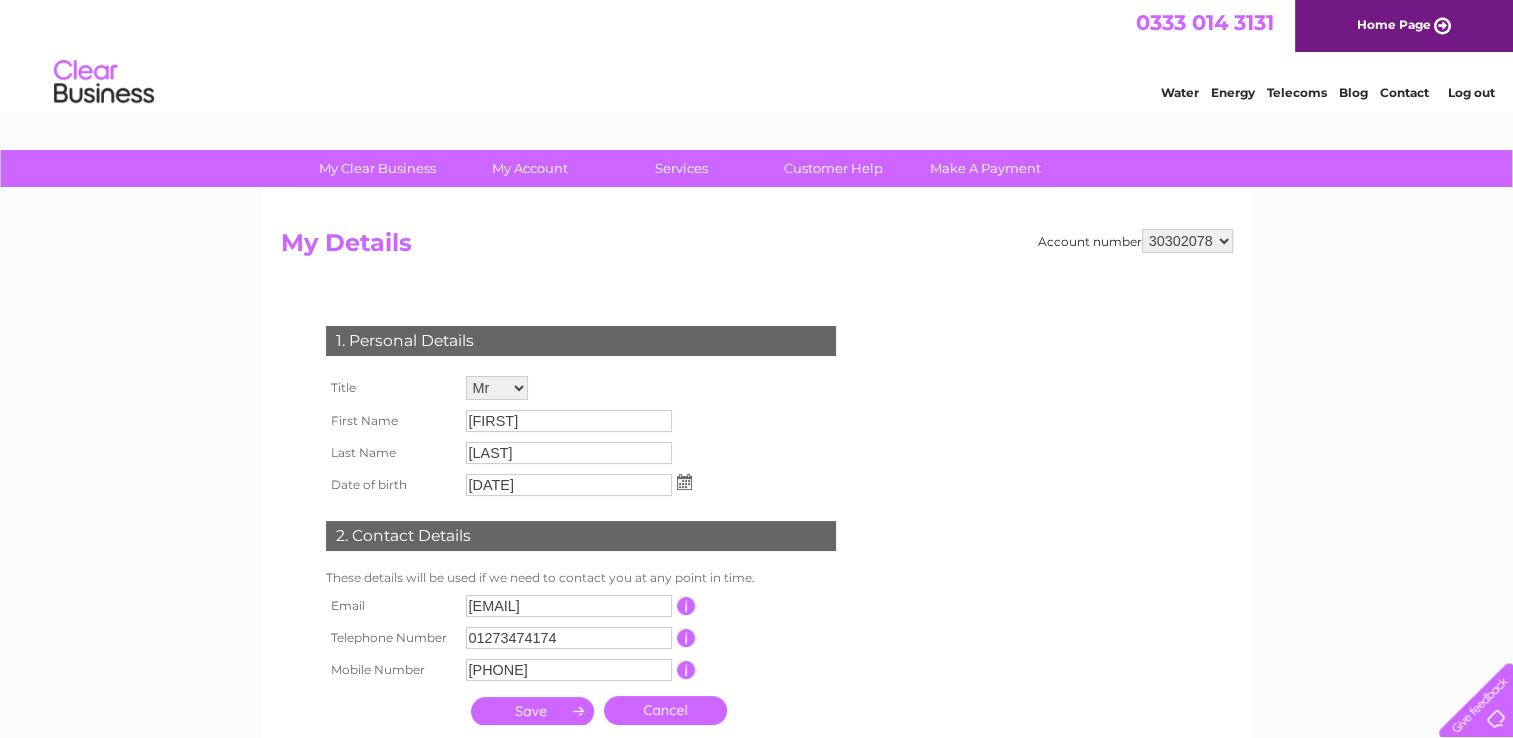 scroll, scrollTop: 0, scrollLeft: 0, axis: both 